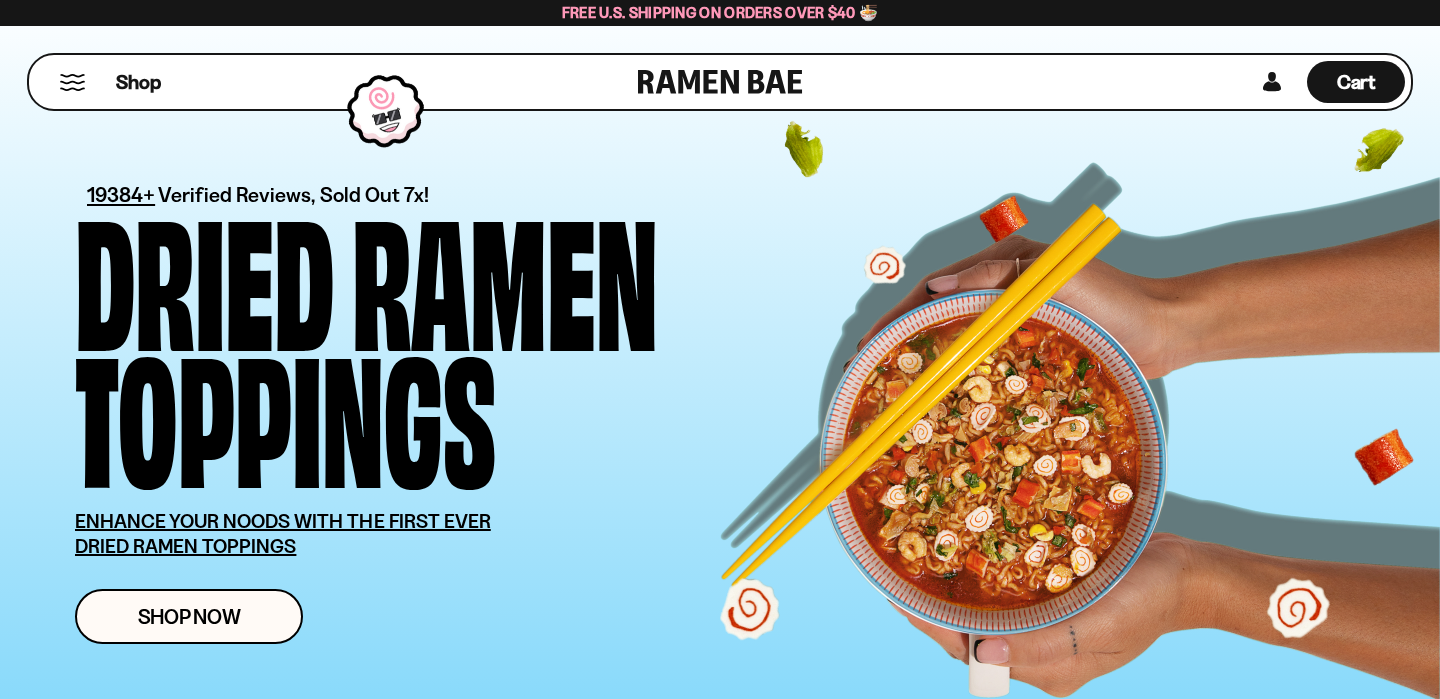scroll, scrollTop: 0, scrollLeft: 0, axis: both 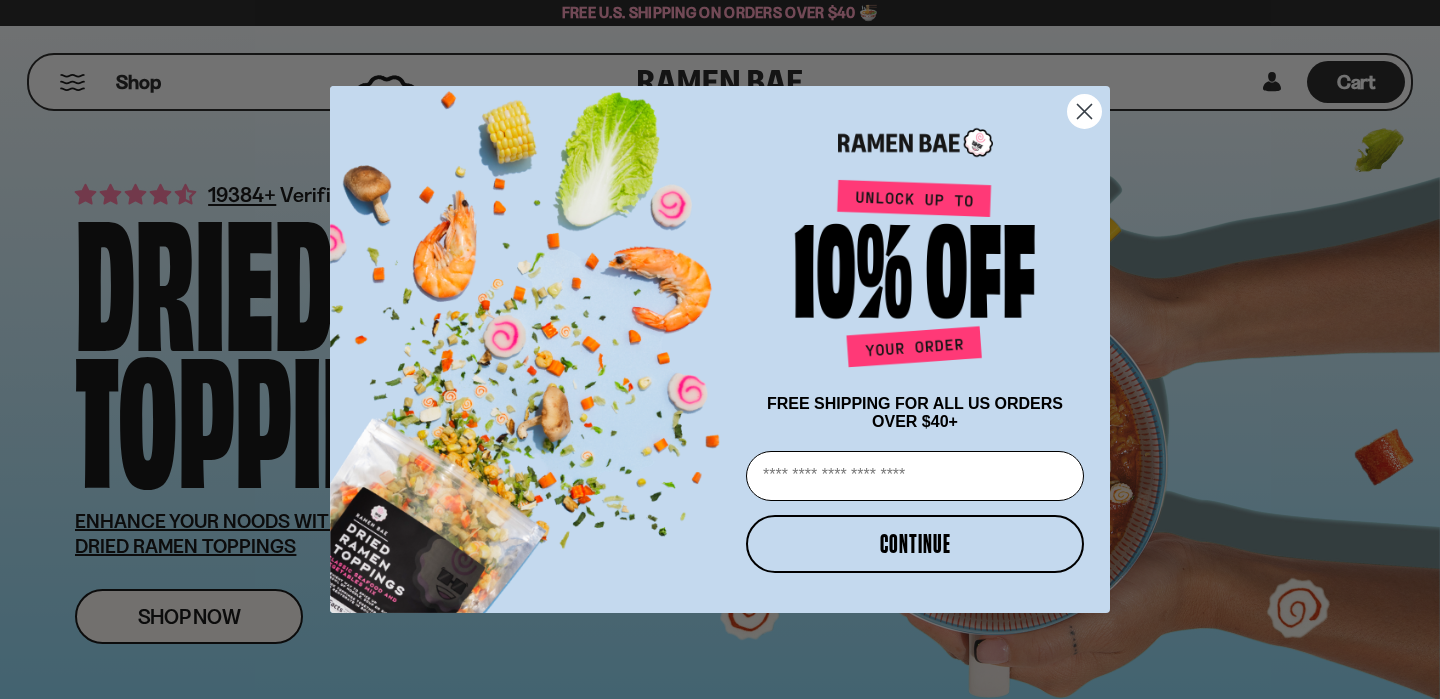 click 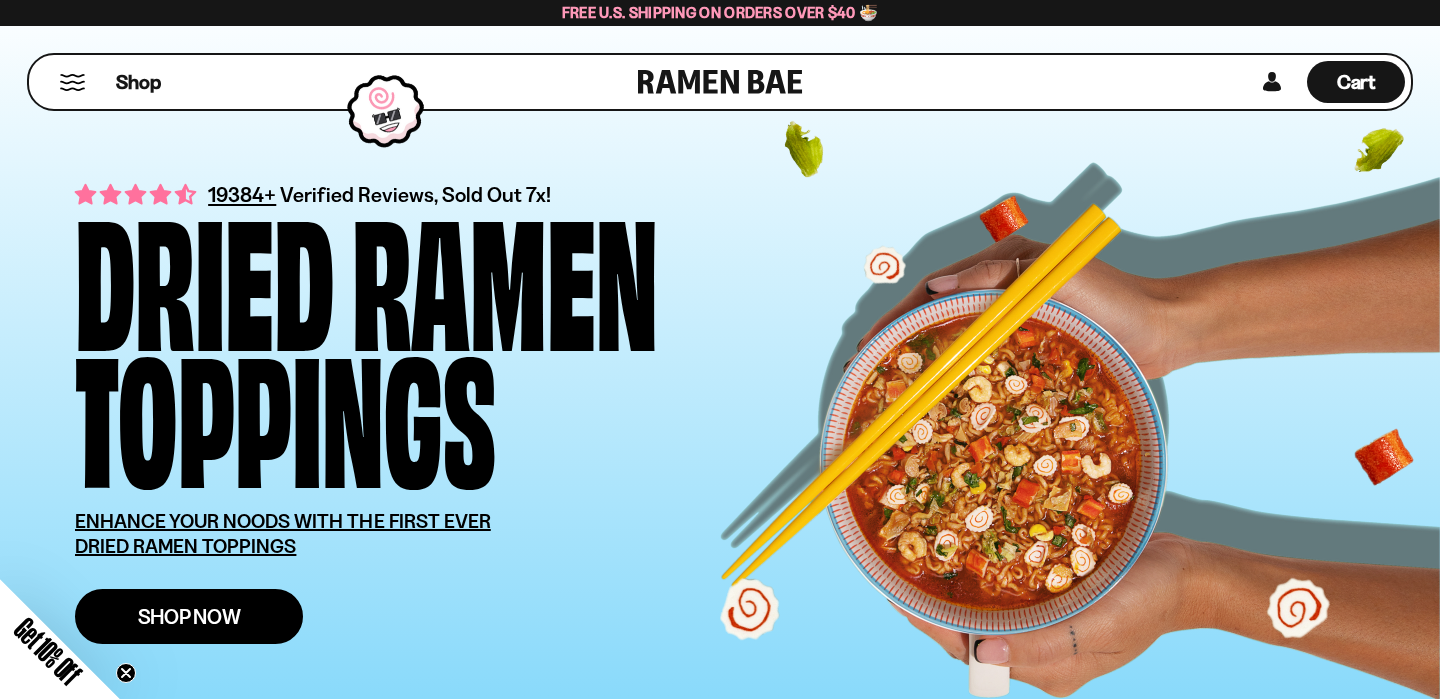 click on "Shop Now" at bounding box center (189, 616) 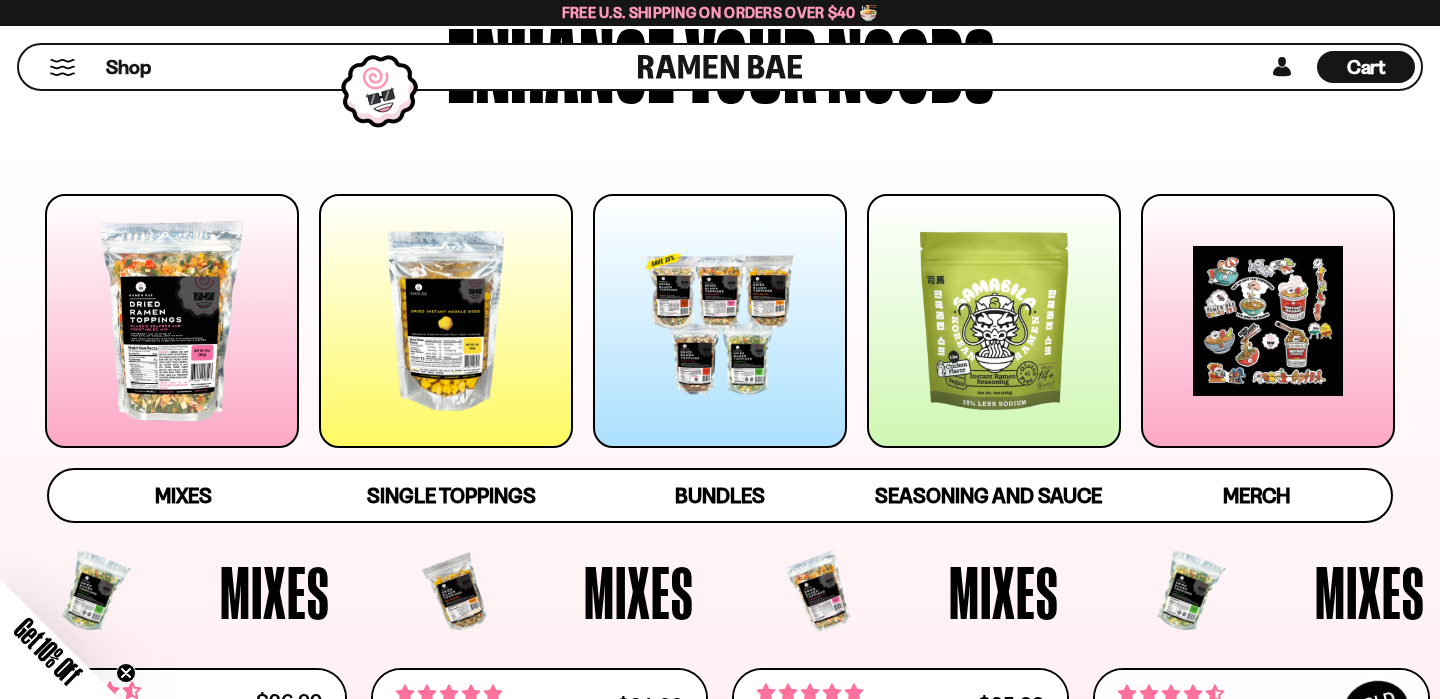 scroll, scrollTop: 182, scrollLeft: 0, axis: vertical 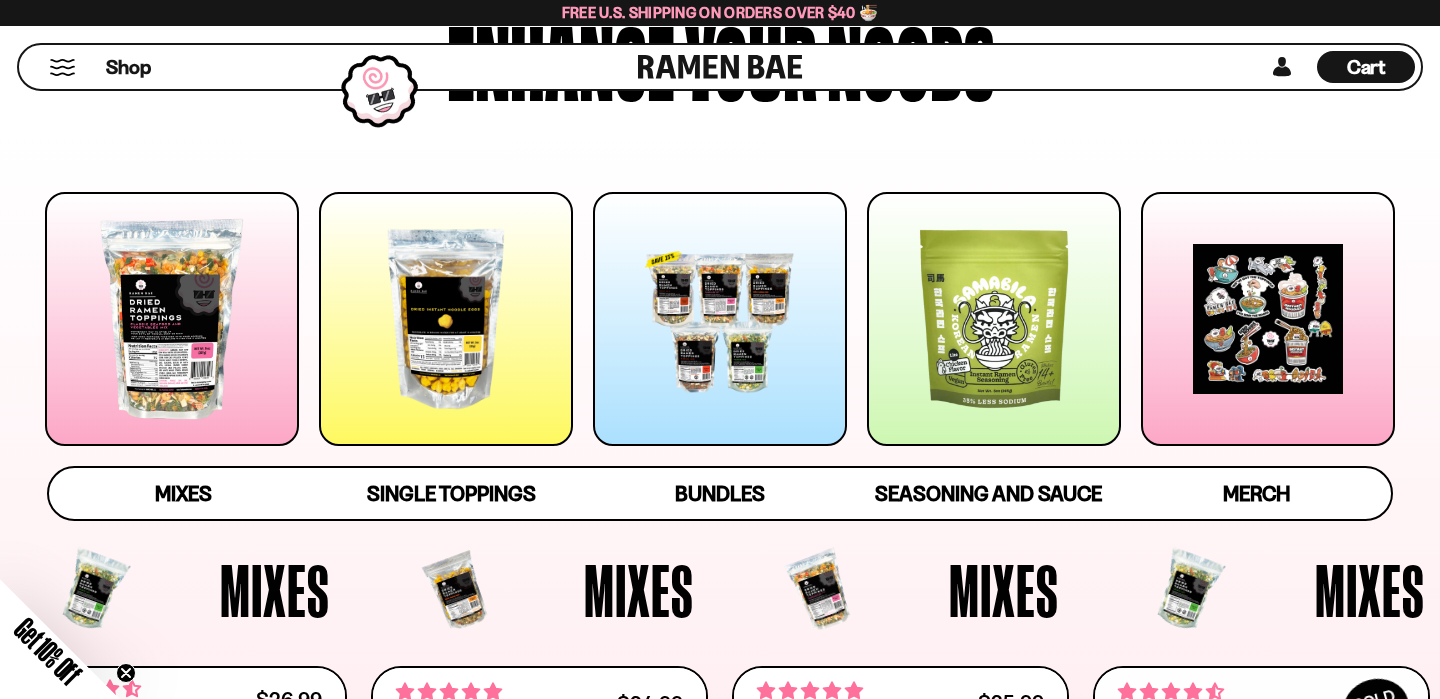 click at bounding box center (720, 319) 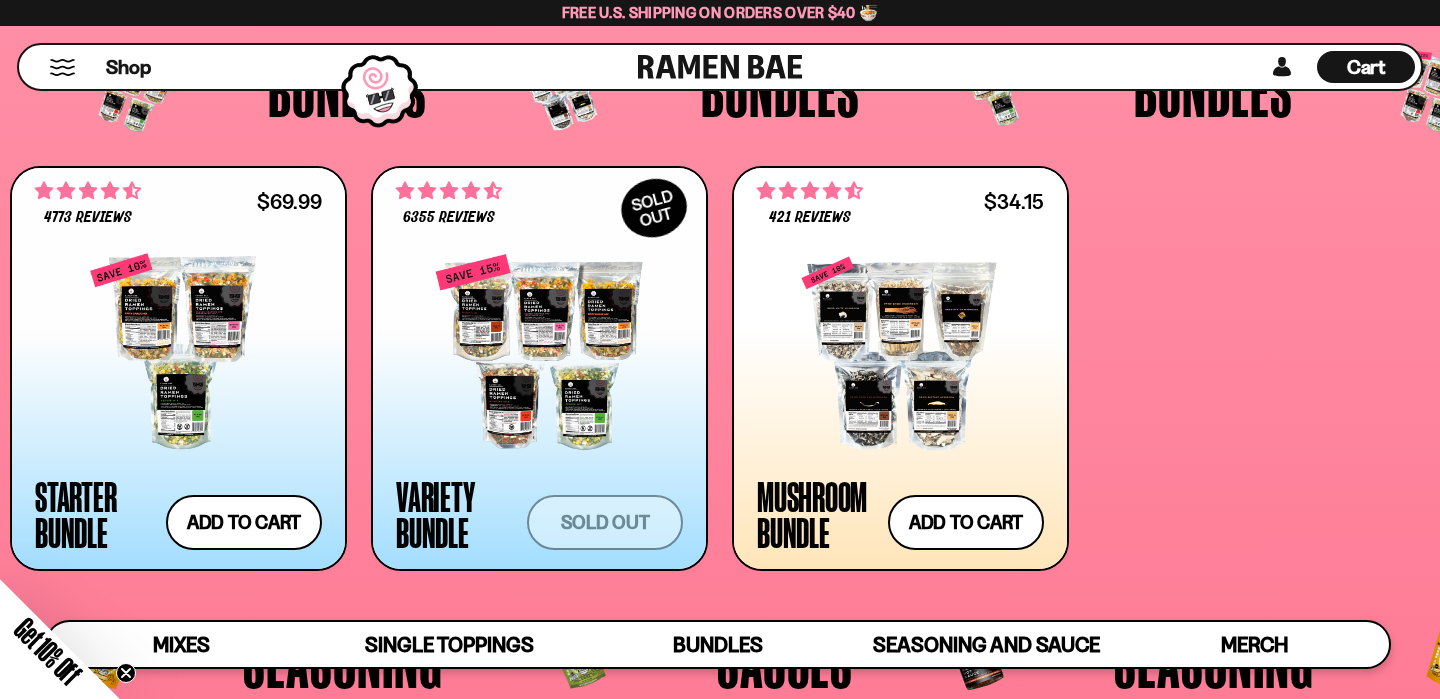 scroll, scrollTop: 4394, scrollLeft: 0, axis: vertical 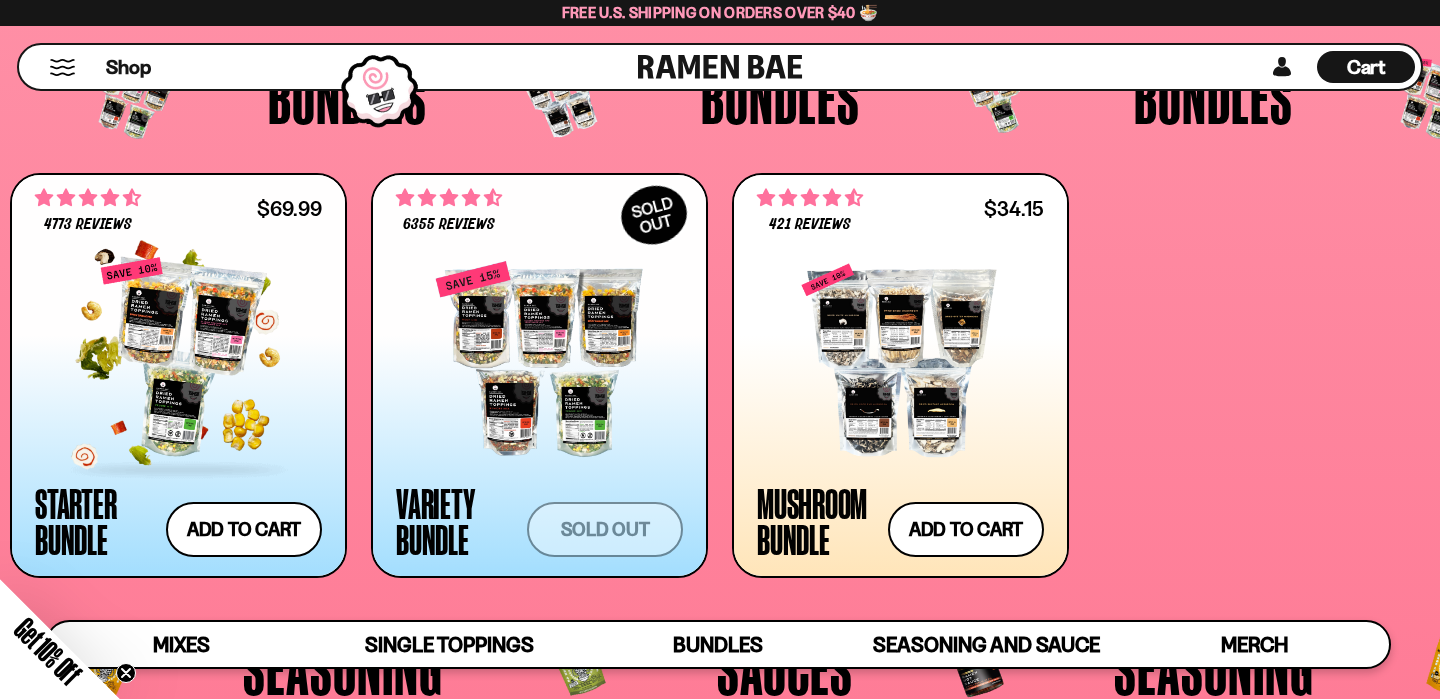 click at bounding box center [178, 359] 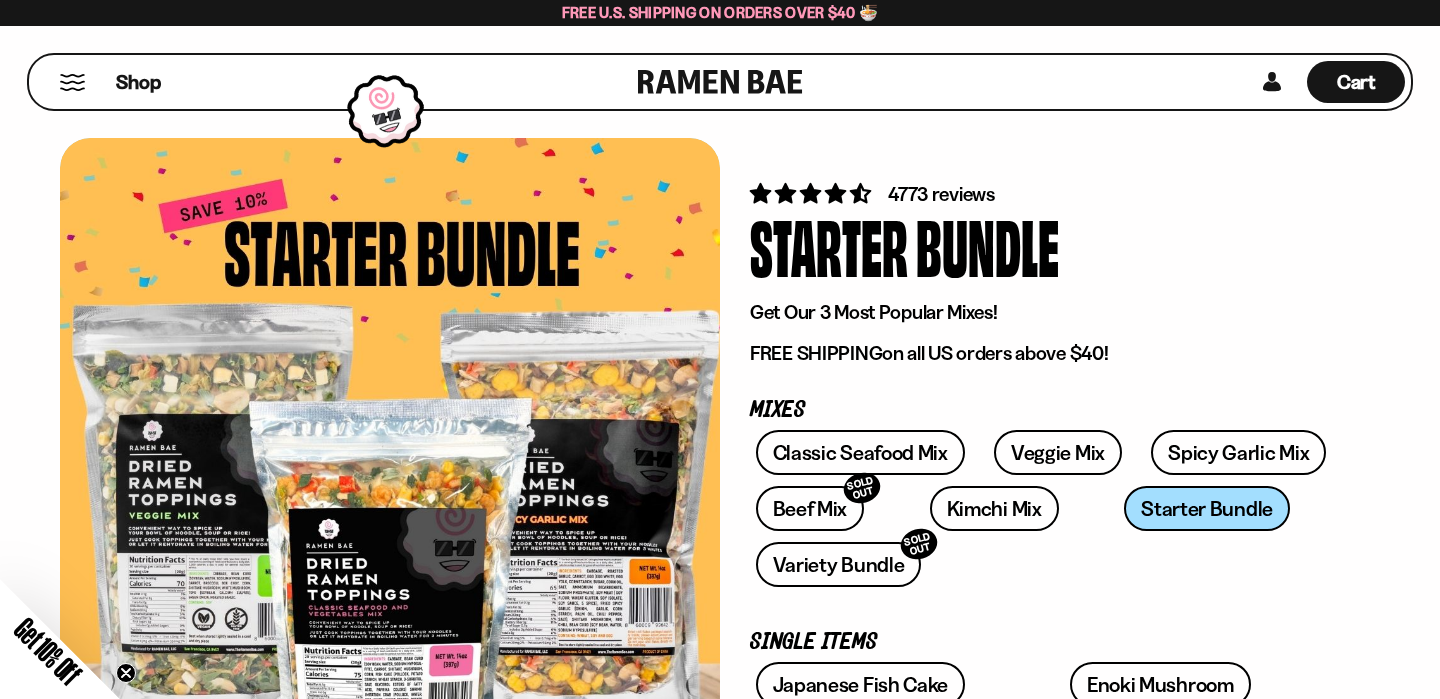 scroll, scrollTop: 0, scrollLeft: 0, axis: both 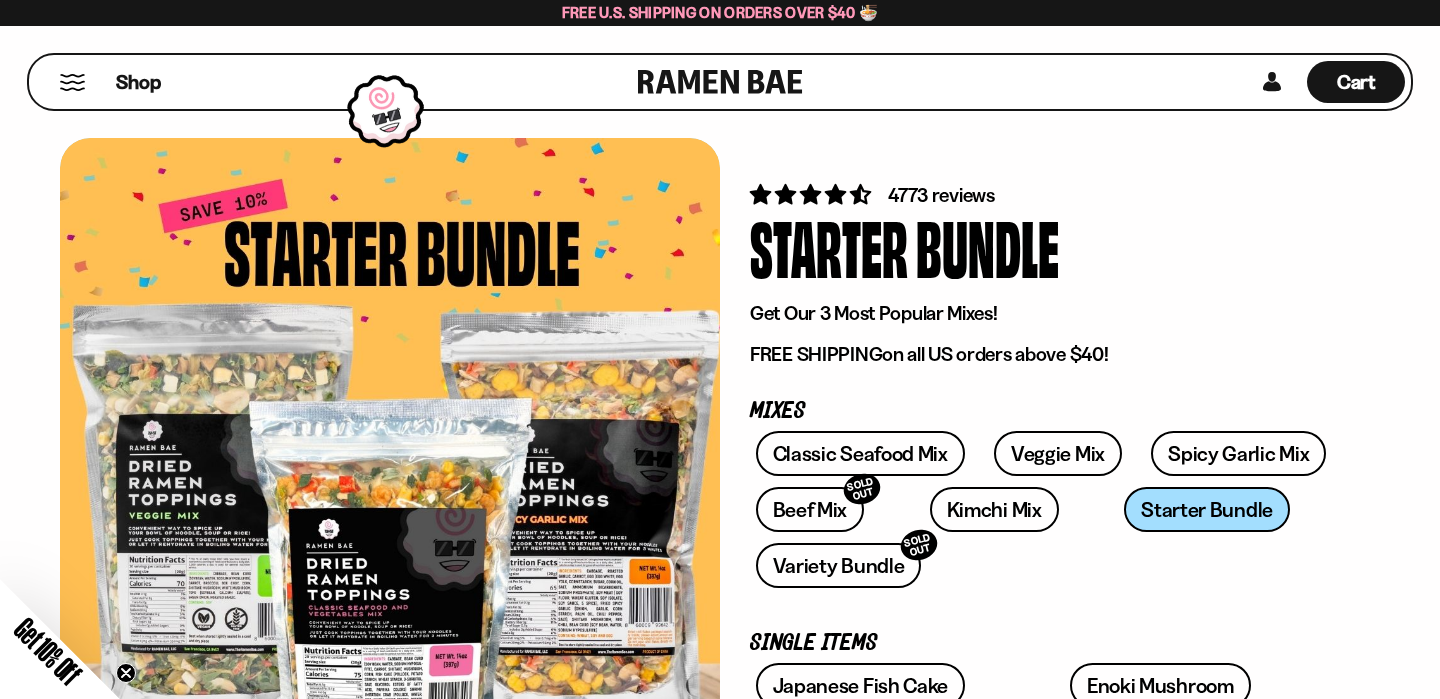 click at bounding box center [72, 82] 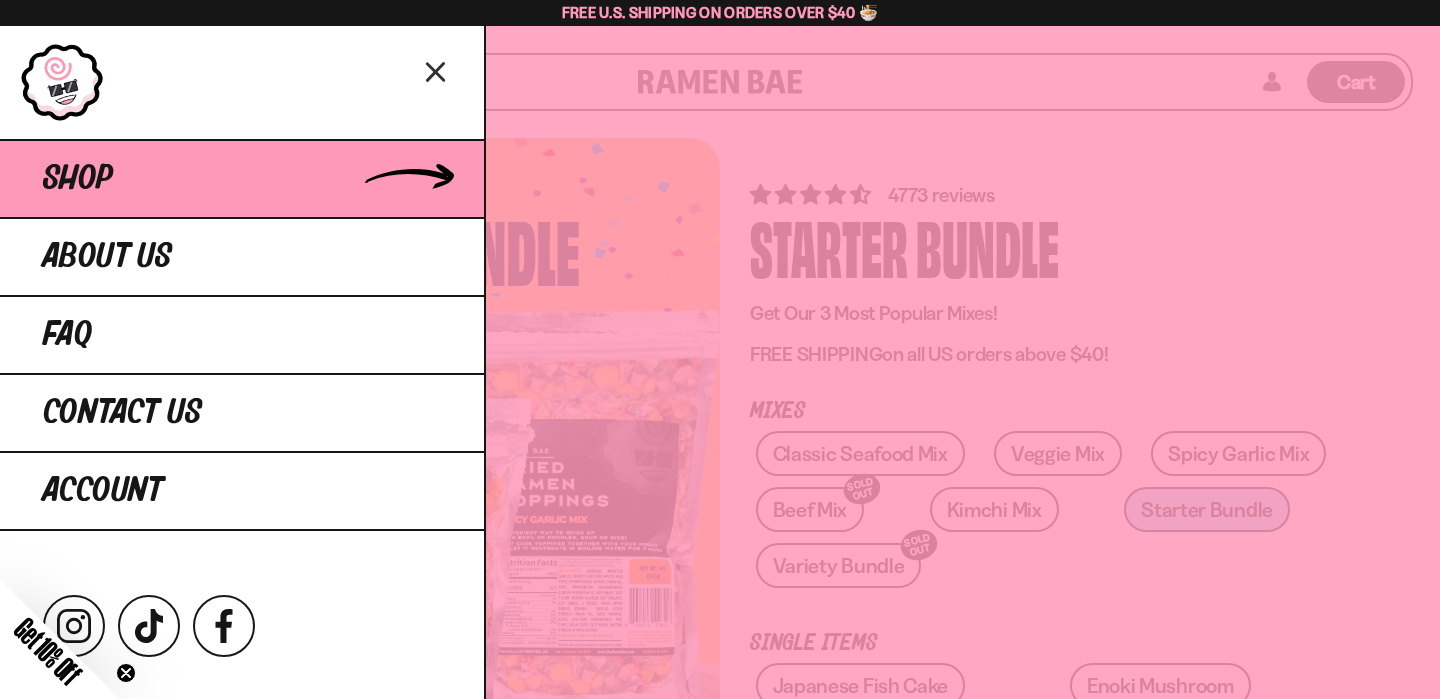 click on "Shop" at bounding box center (78, 179) 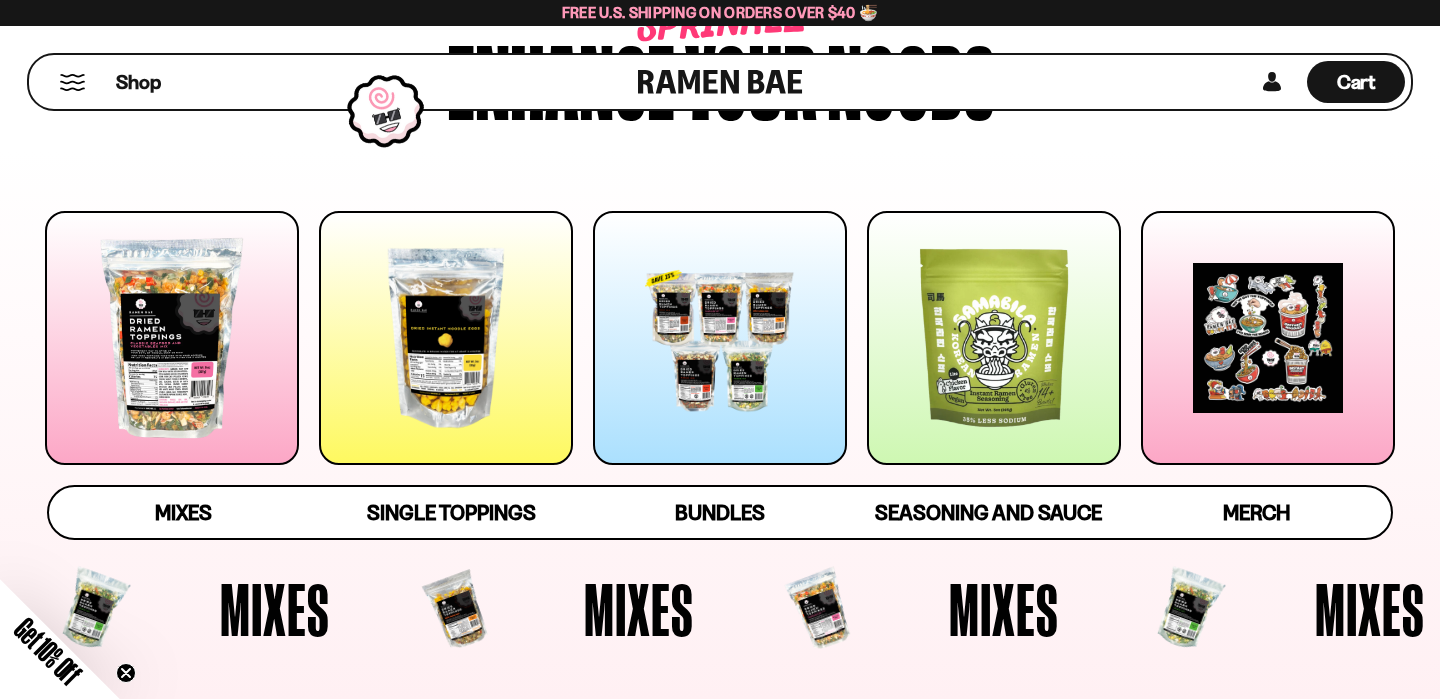 scroll, scrollTop: 180, scrollLeft: 0, axis: vertical 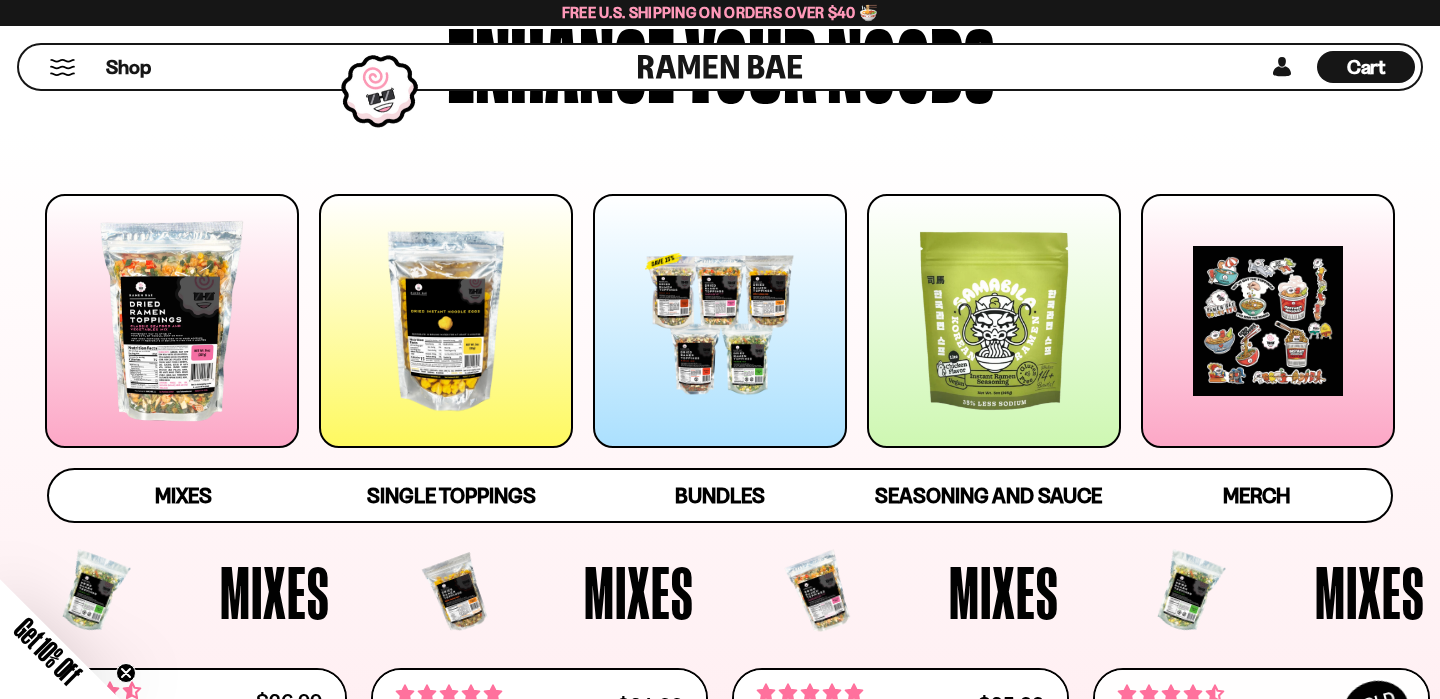 click at bounding box center (172, 321) 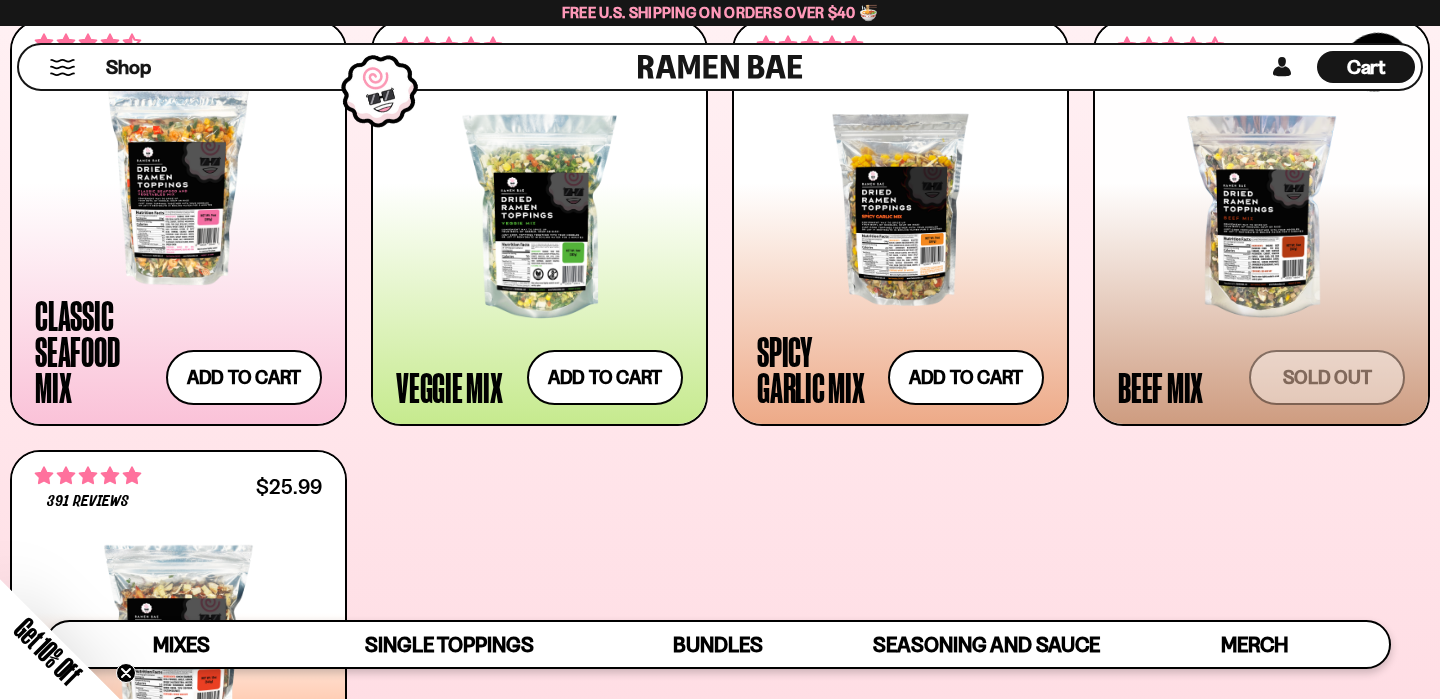 scroll, scrollTop: 793, scrollLeft: 0, axis: vertical 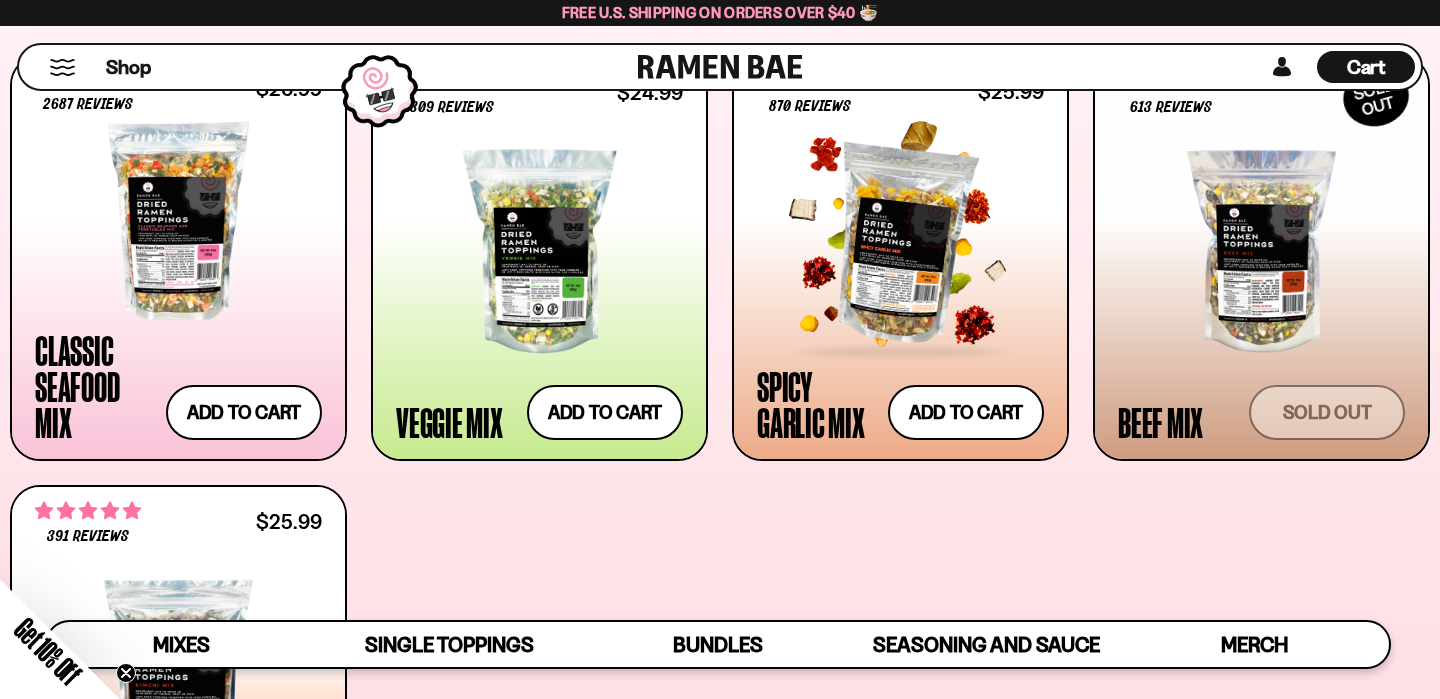 click at bounding box center [901, 352] 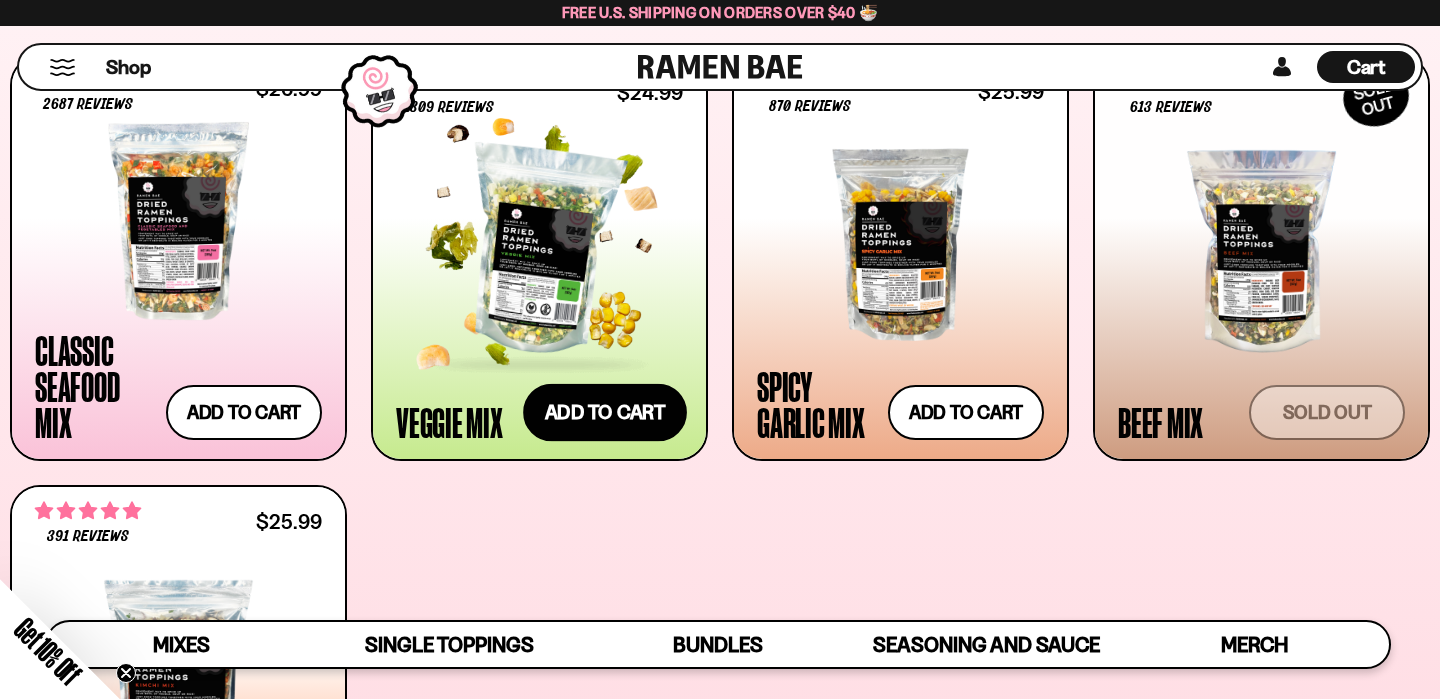 click on "Add to cart
Add
—
Regular price
$24.99
Regular price
Sale price
$24.99
Unit price
/
per" at bounding box center (605, 412) 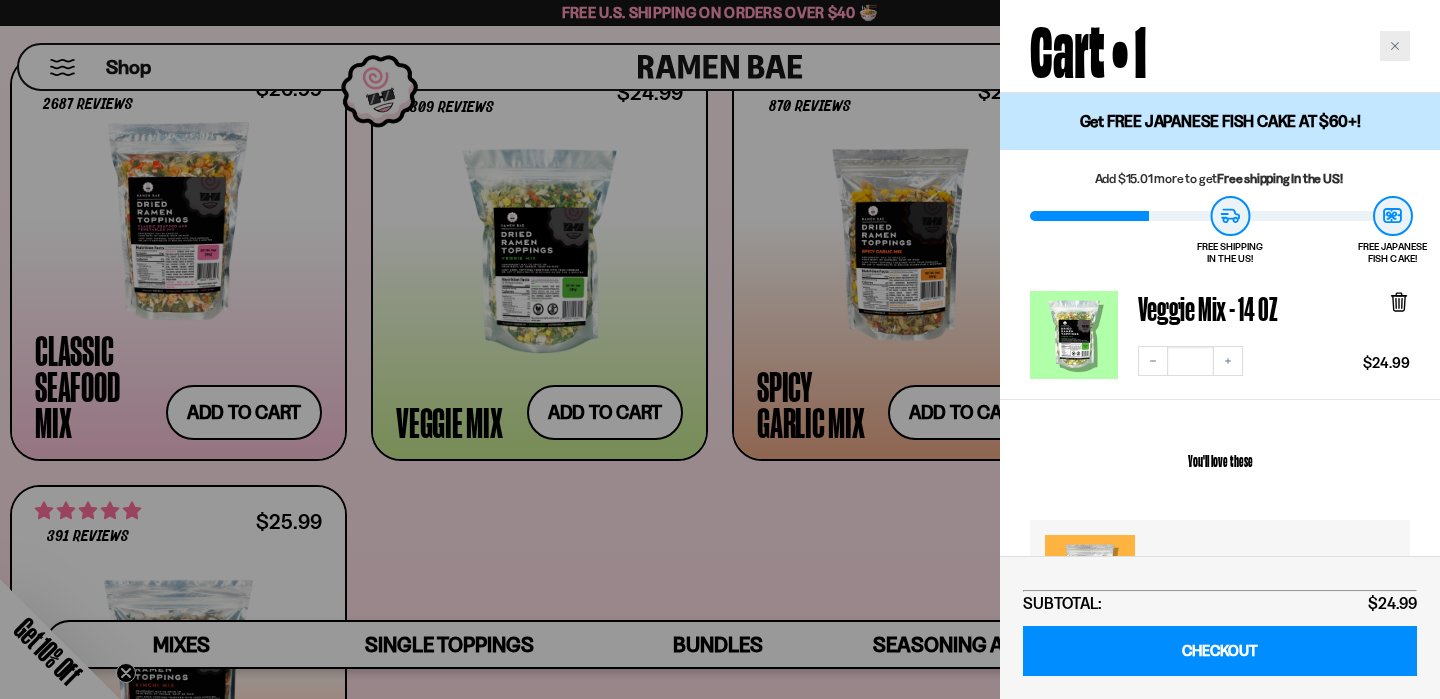 click at bounding box center (1395, 46) 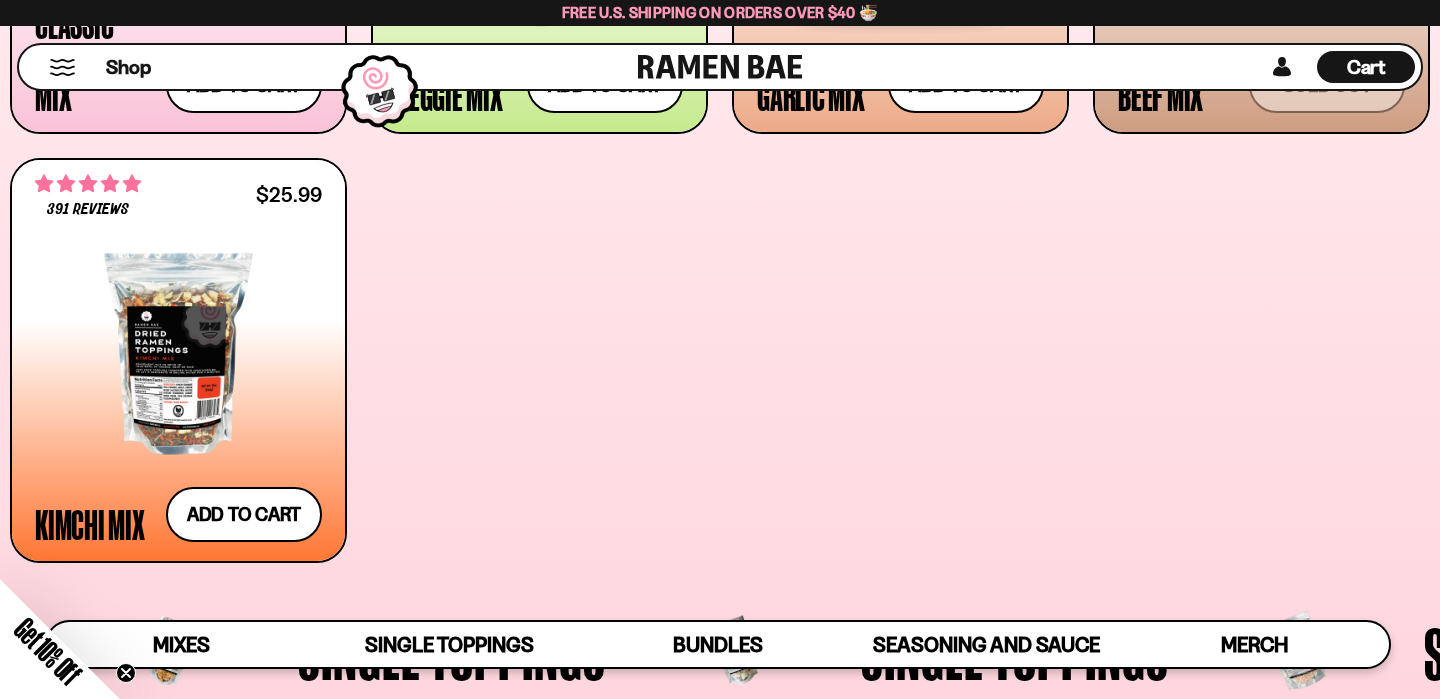 scroll, scrollTop: 1132, scrollLeft: 0, axis: vertical 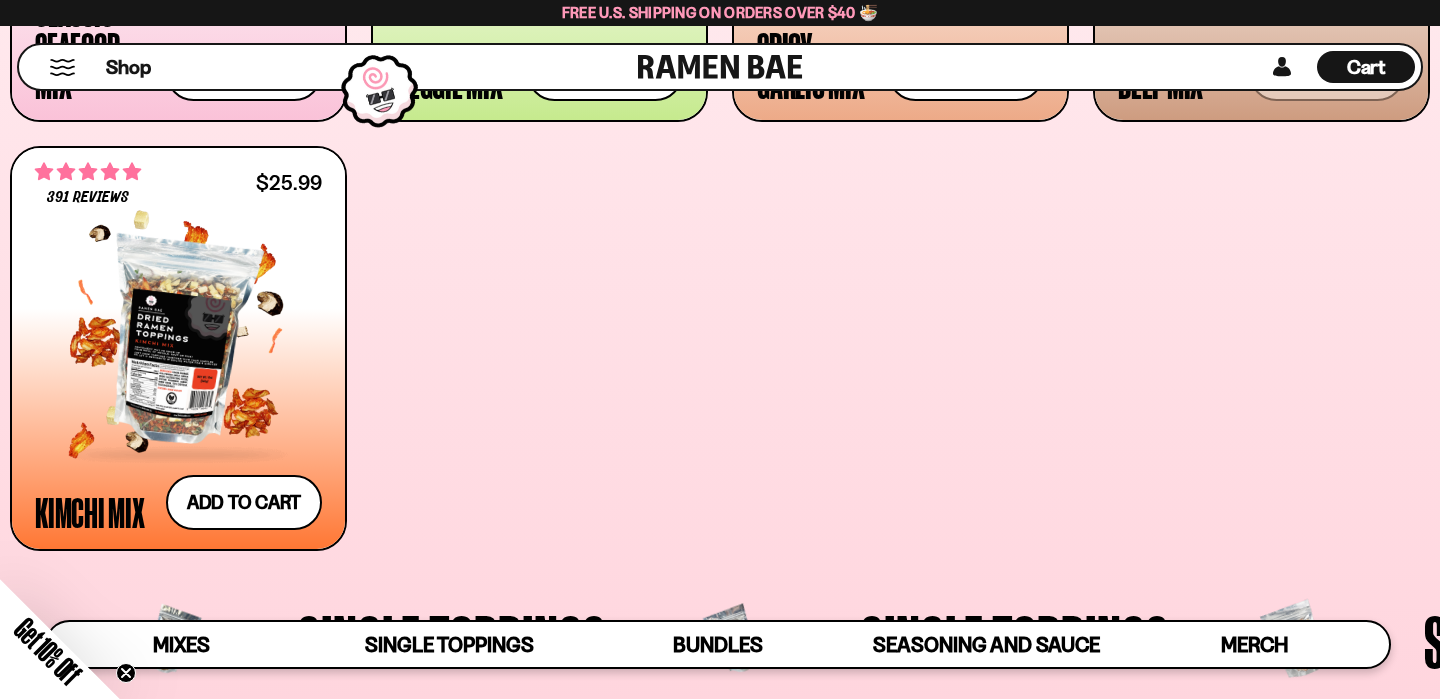 click at bounding box center [178, 342] 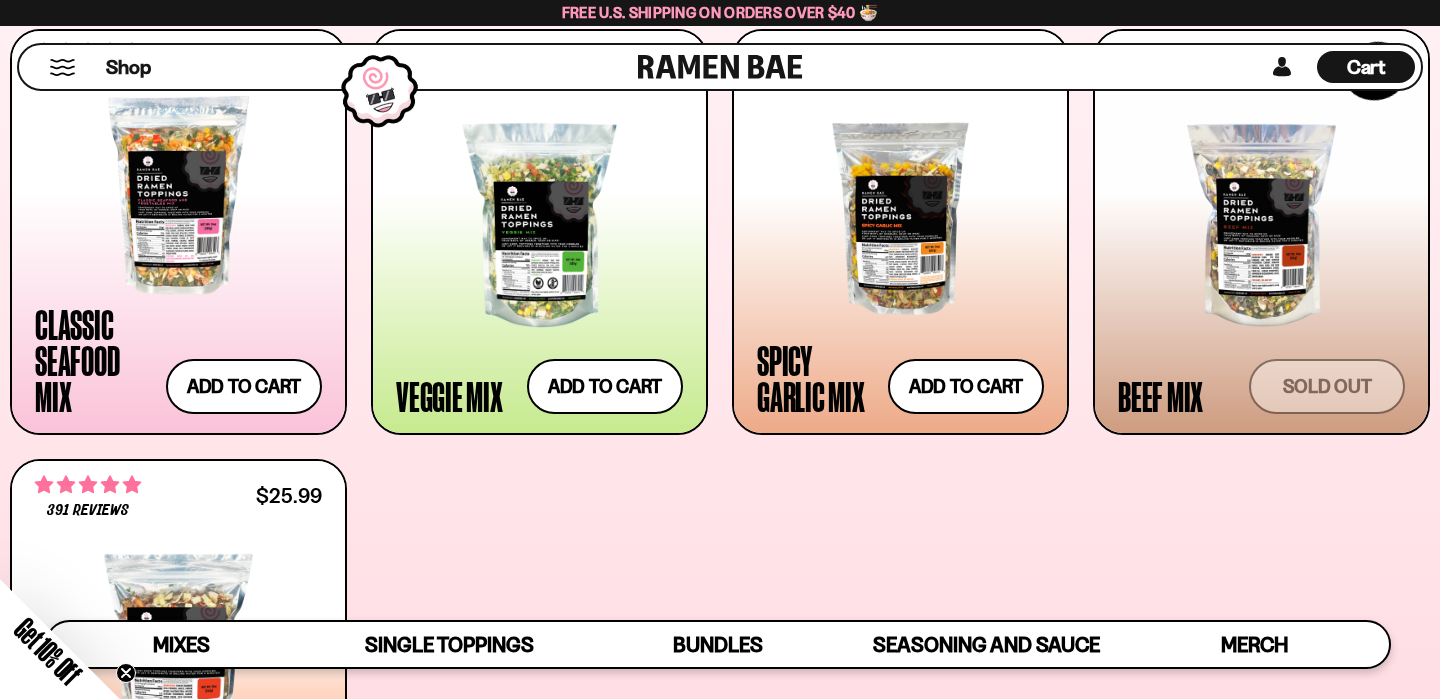 scroll, scrollTop: 810, scrollLeft: 0, axis: vertical 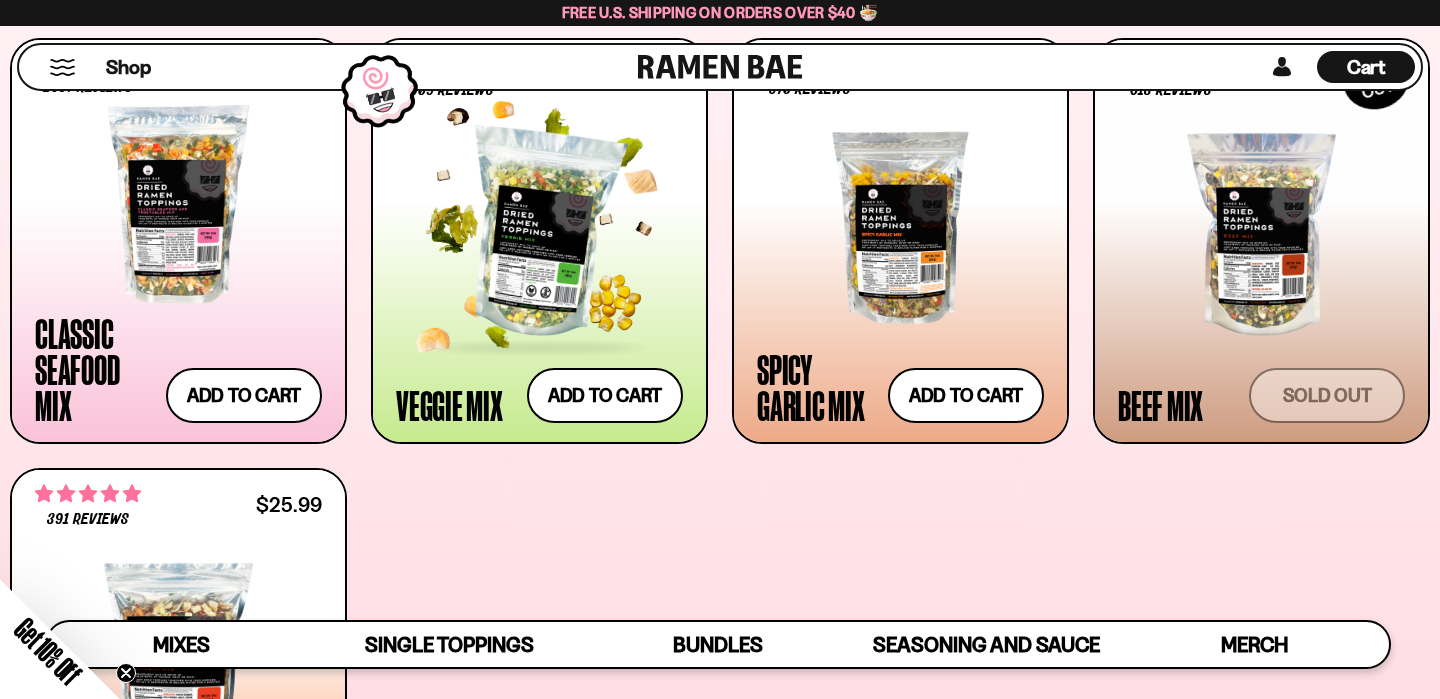 click at bounding box center (539, 234) 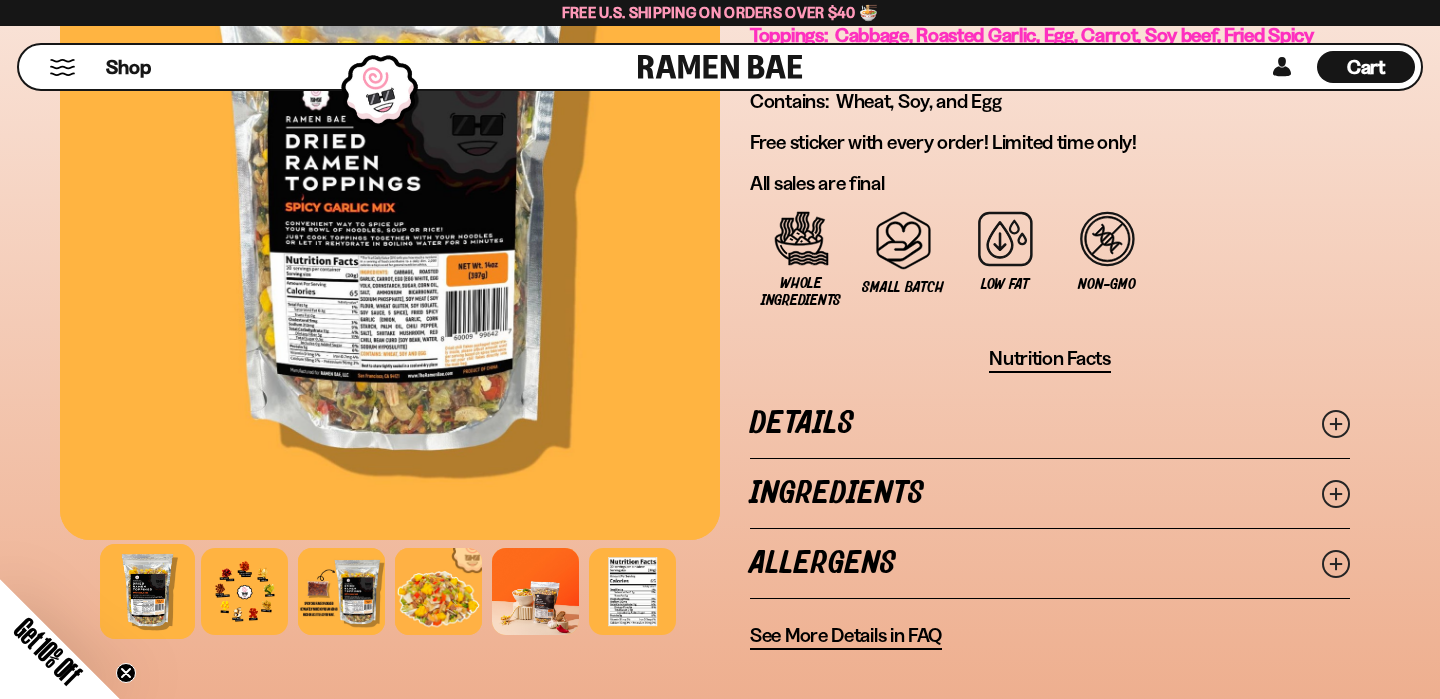 scroll, scrollTop: 1507, scrollLeft: 0, axis: vertical 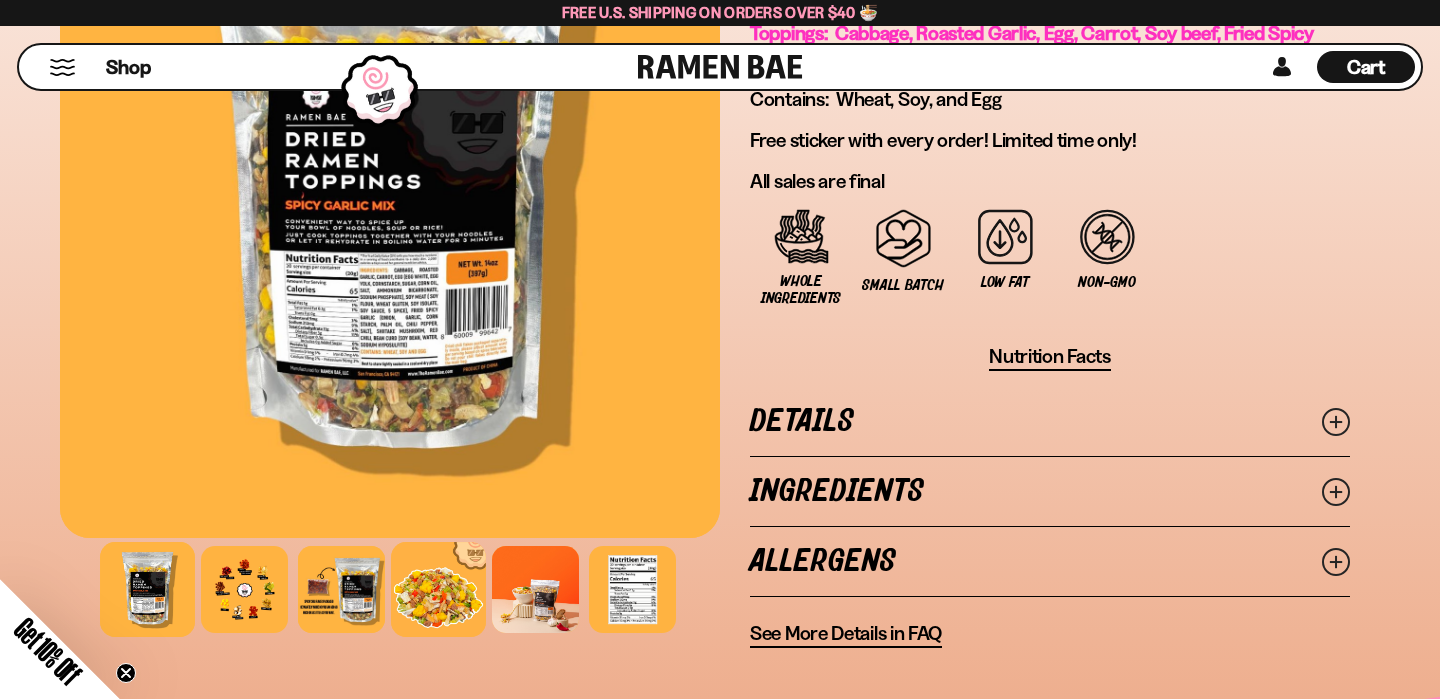 click at bounding box center (438, 589) 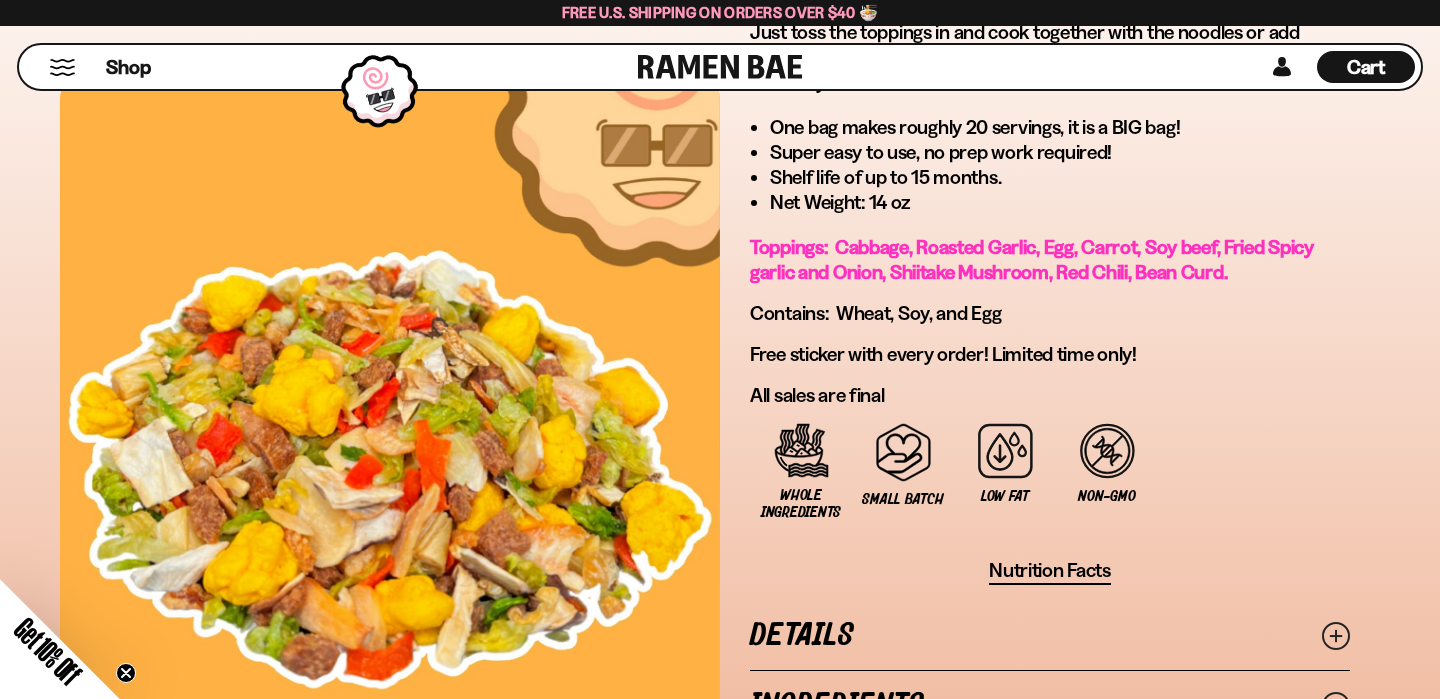 scroll, scrollTop: 1292, scrollLeft: 0, axis: vertical 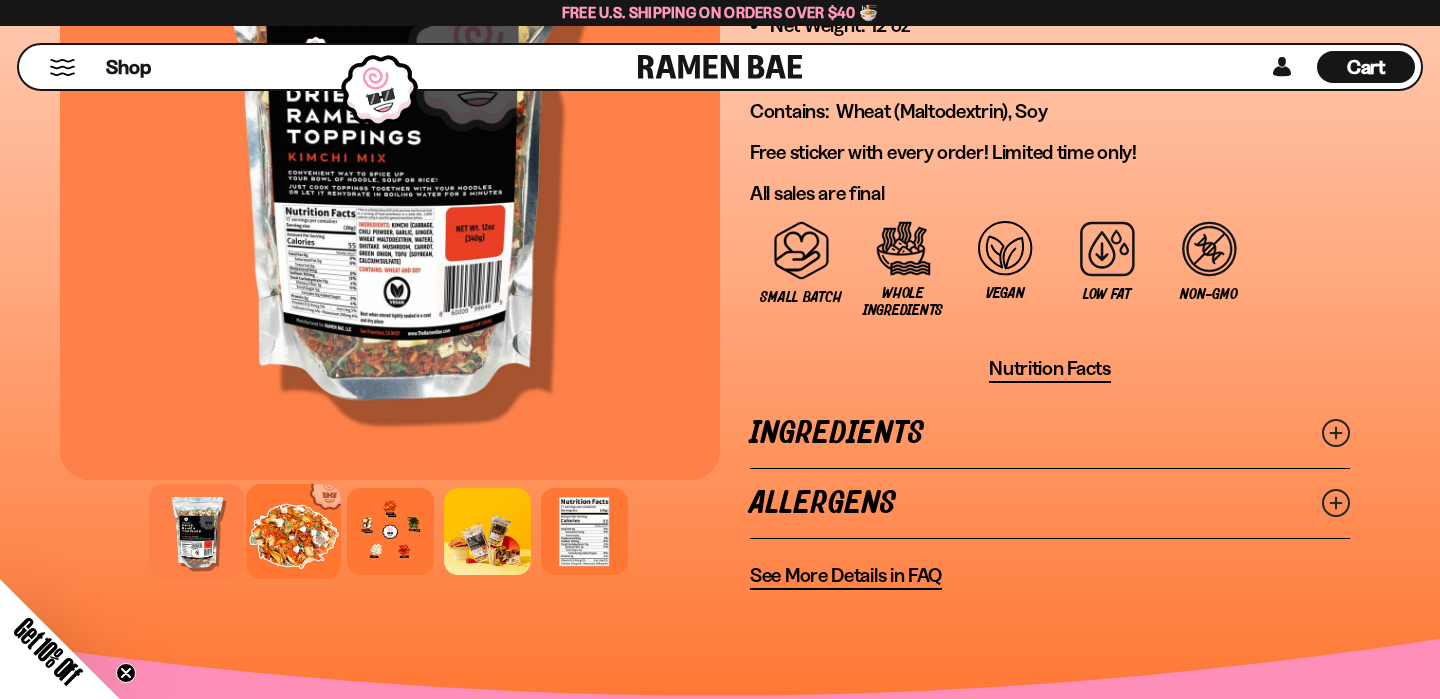 click at bounding box center [293, 531] 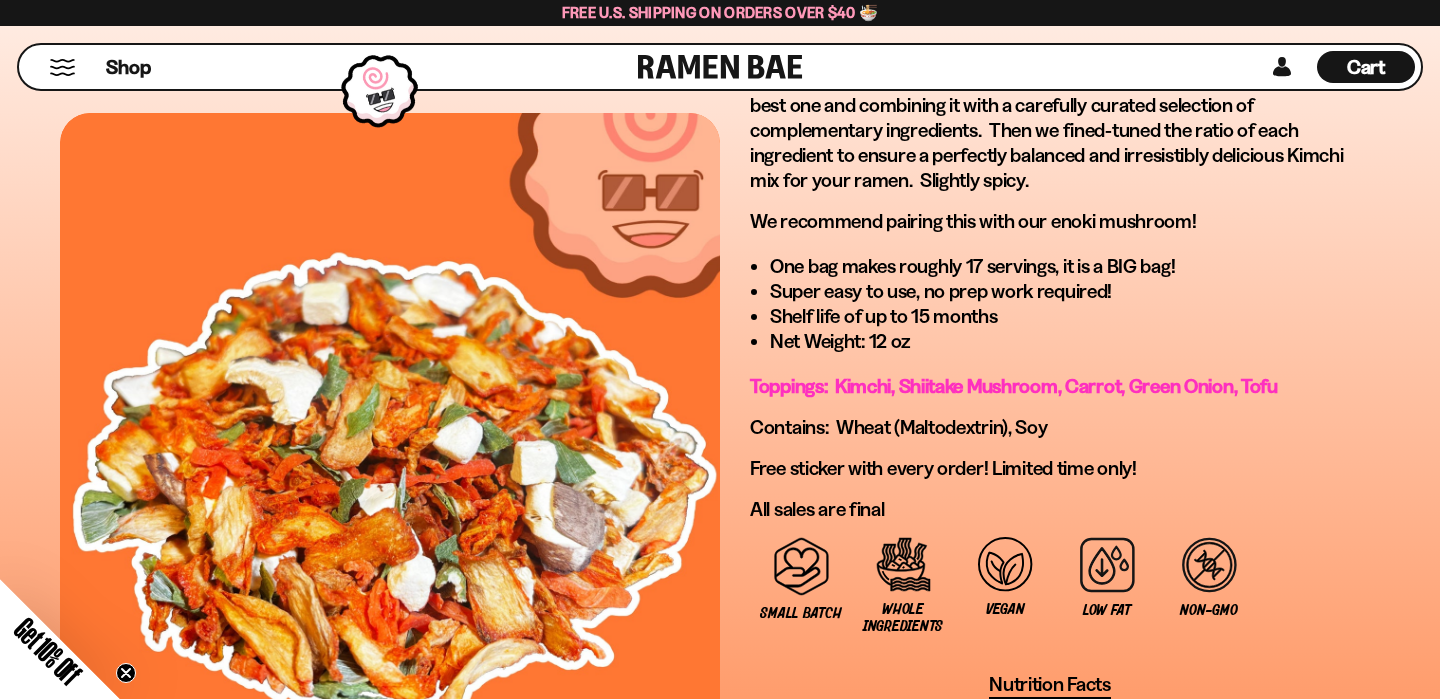 scroll, scrollTop: 1309, scrollLeft: 0, axis: vertical 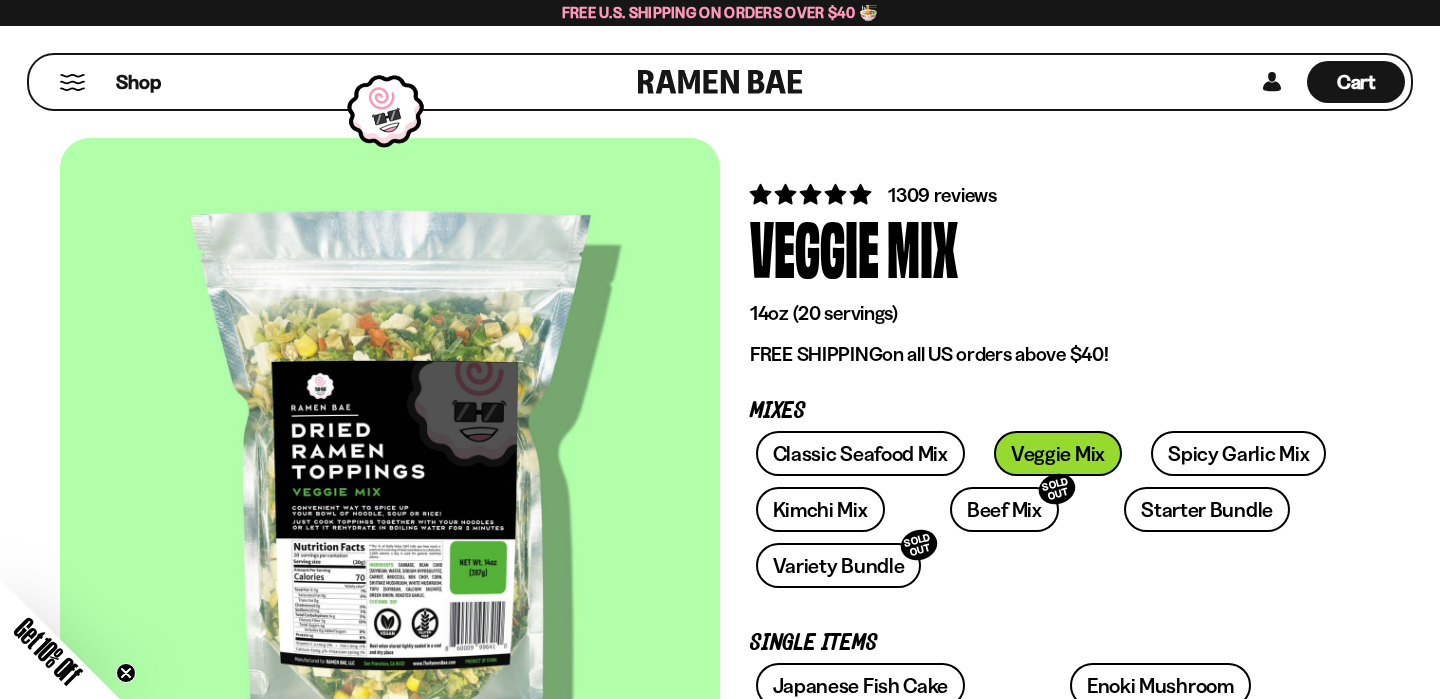 click at bounding box center [72, 82] 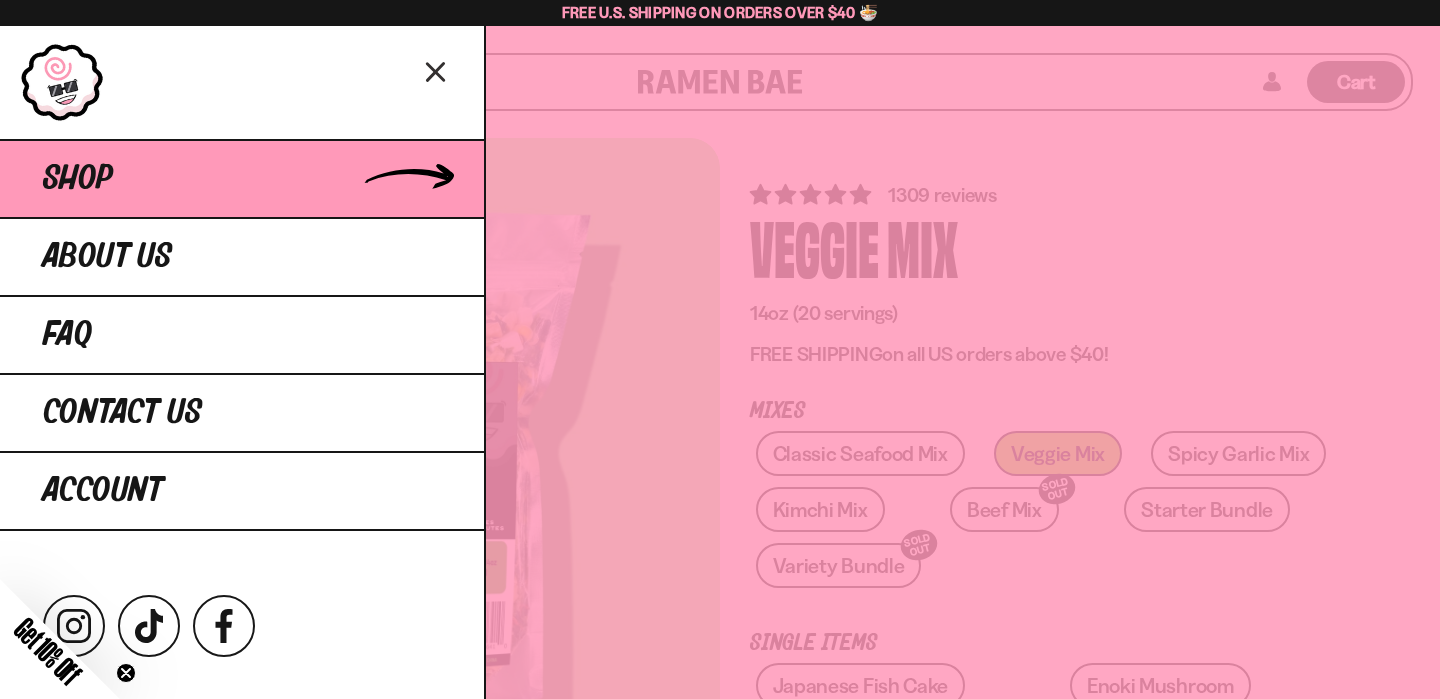 click on "Shop" at bounding box center [78, 179] 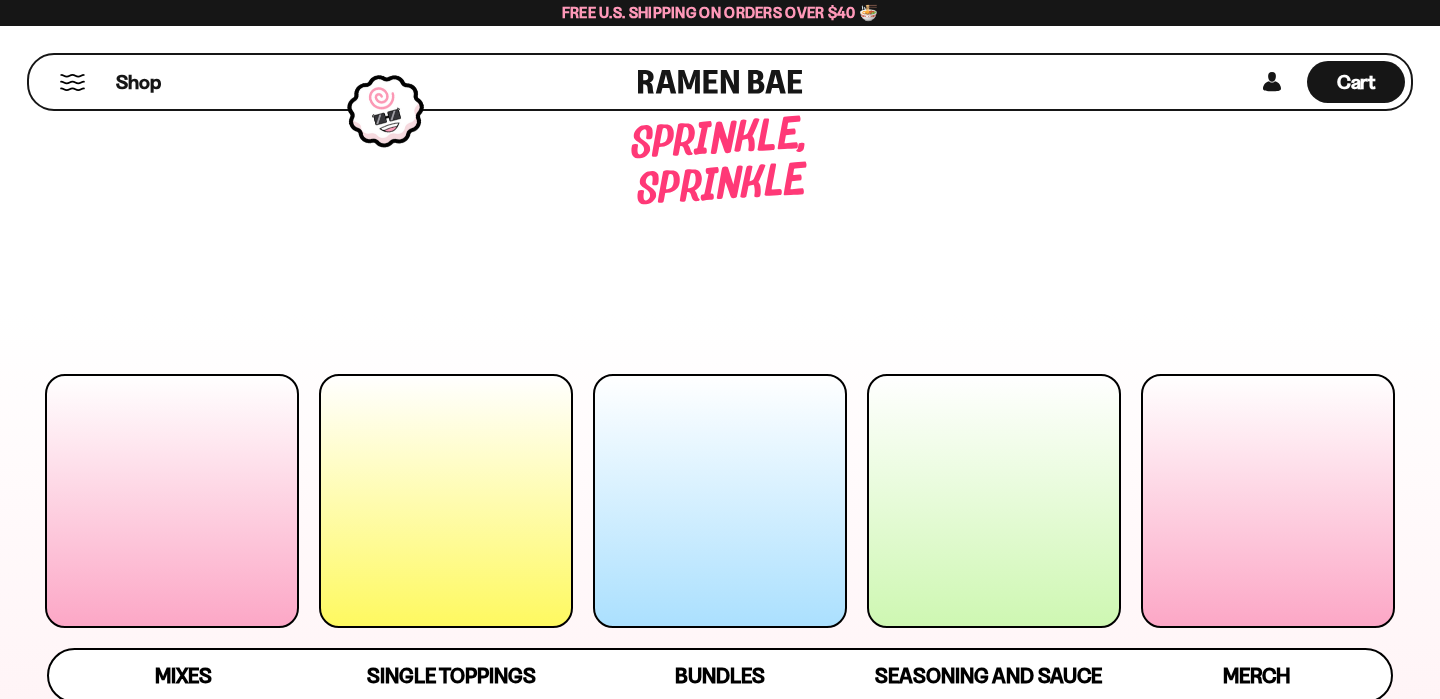 scroll, scrollTop: 0, scrollLeft: 0, axis: both 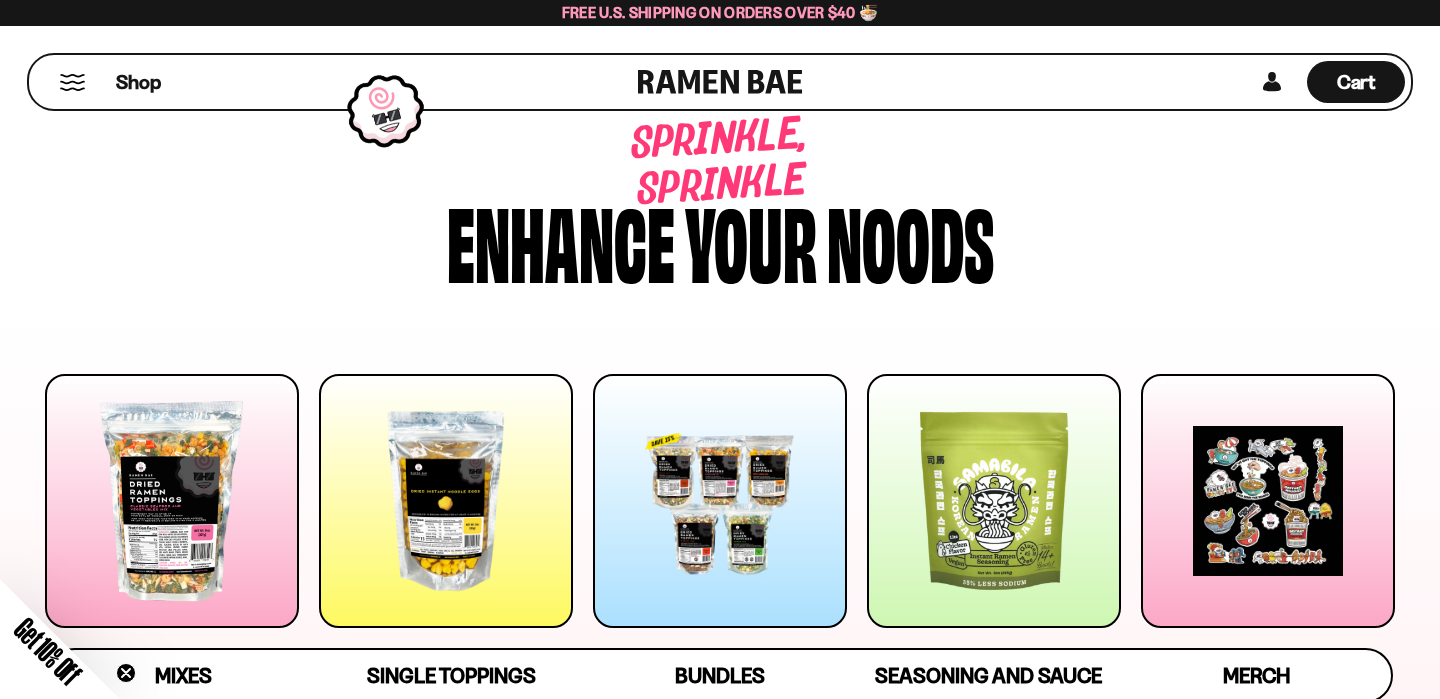 click at bounding box center (994, 501) 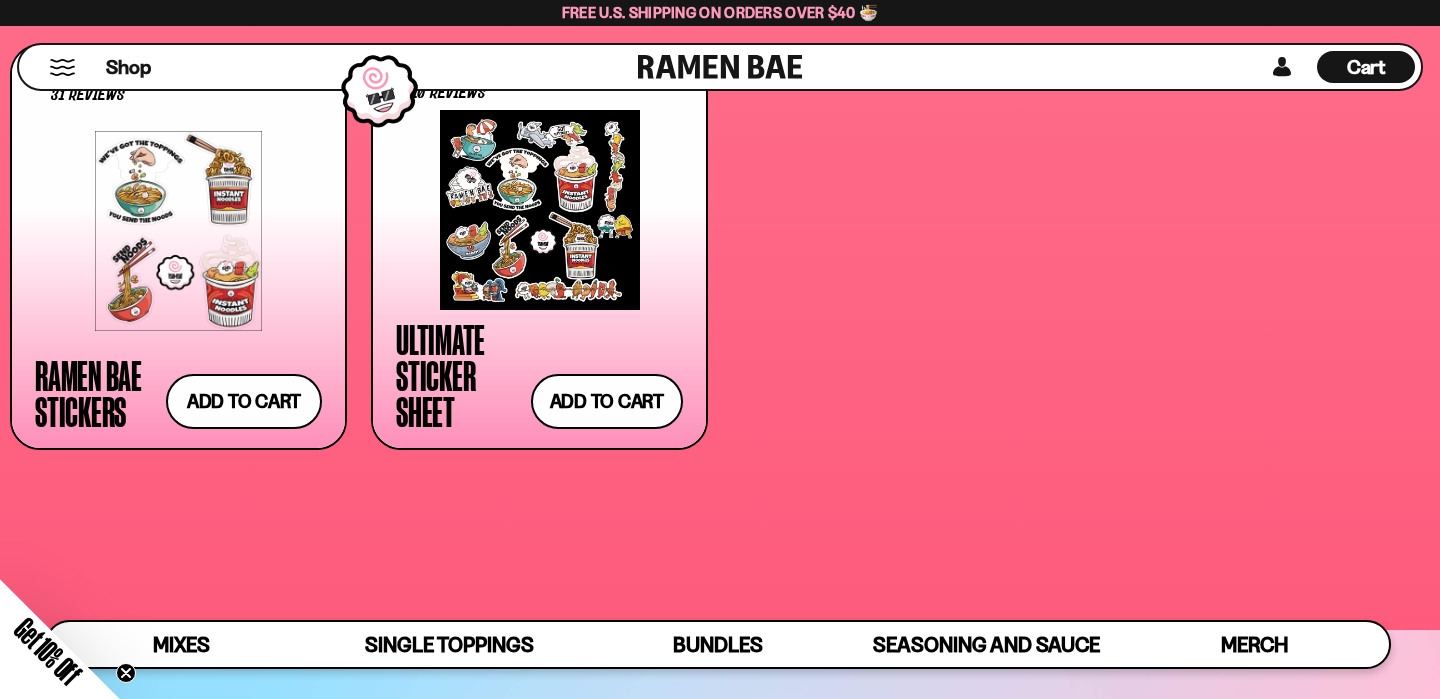 scroll, scrollTop: 5665, scrollLeft: 0, axis: vertical 